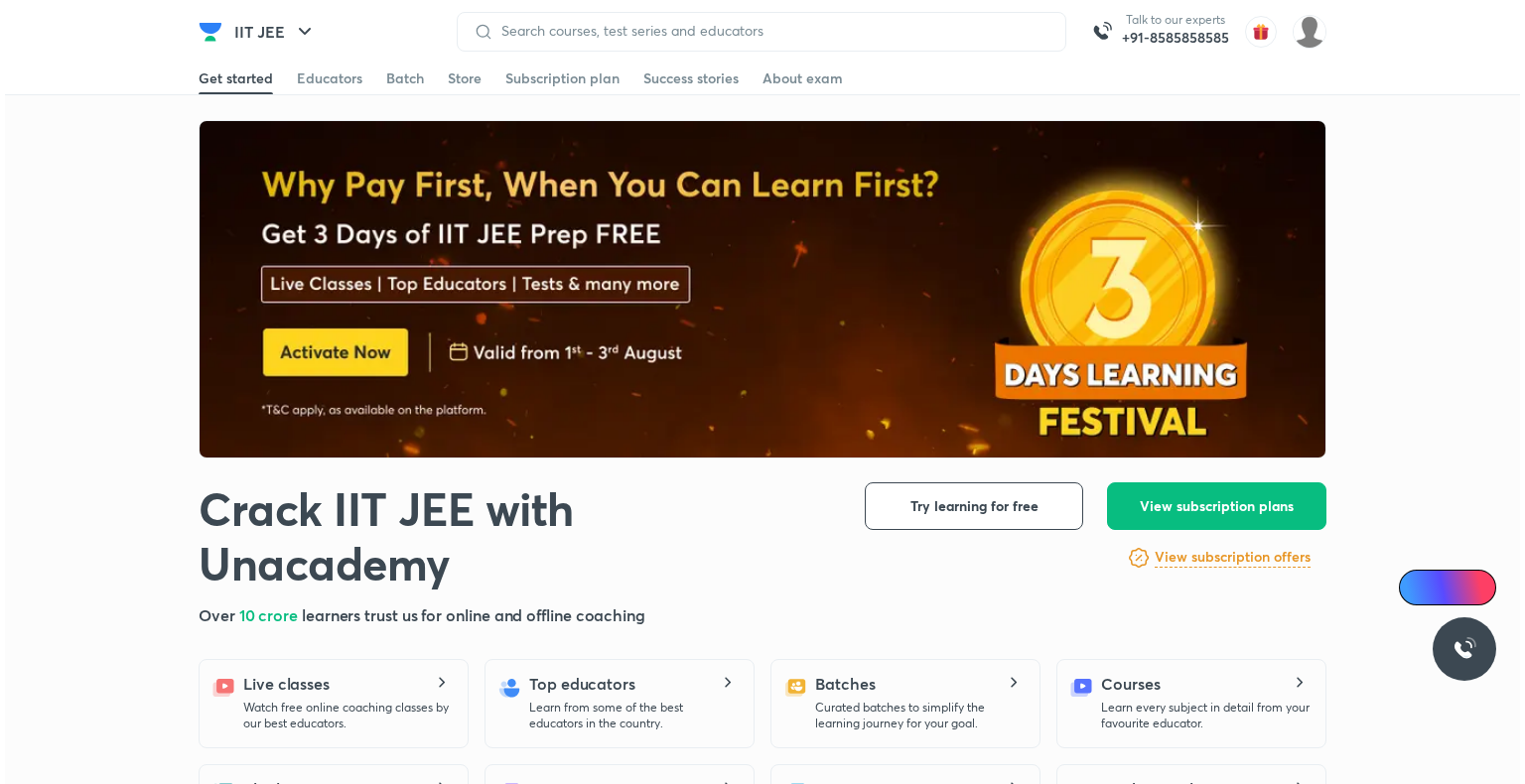 scroll, scrollTop: 0, scrollLeft: 0, axis: both 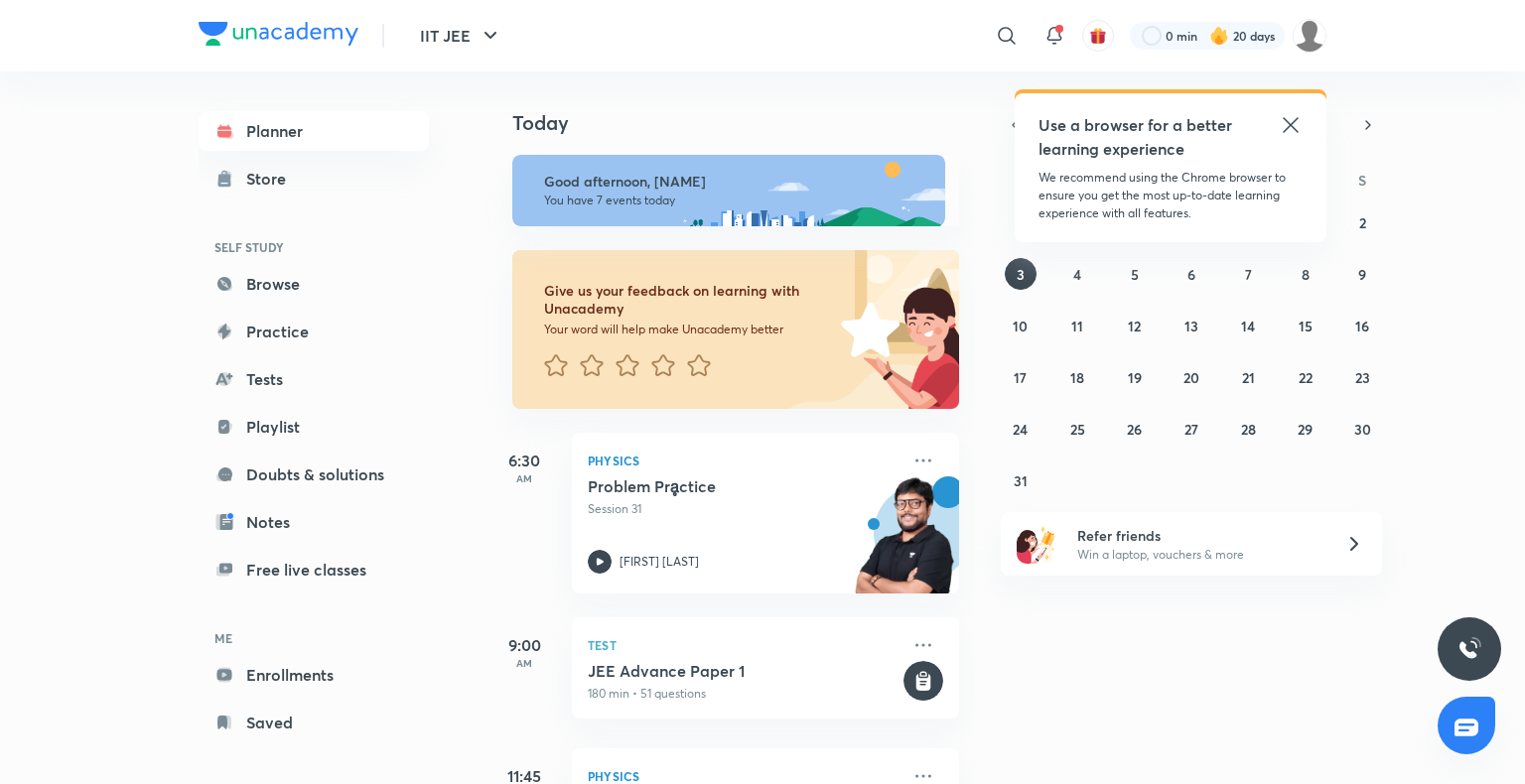 click 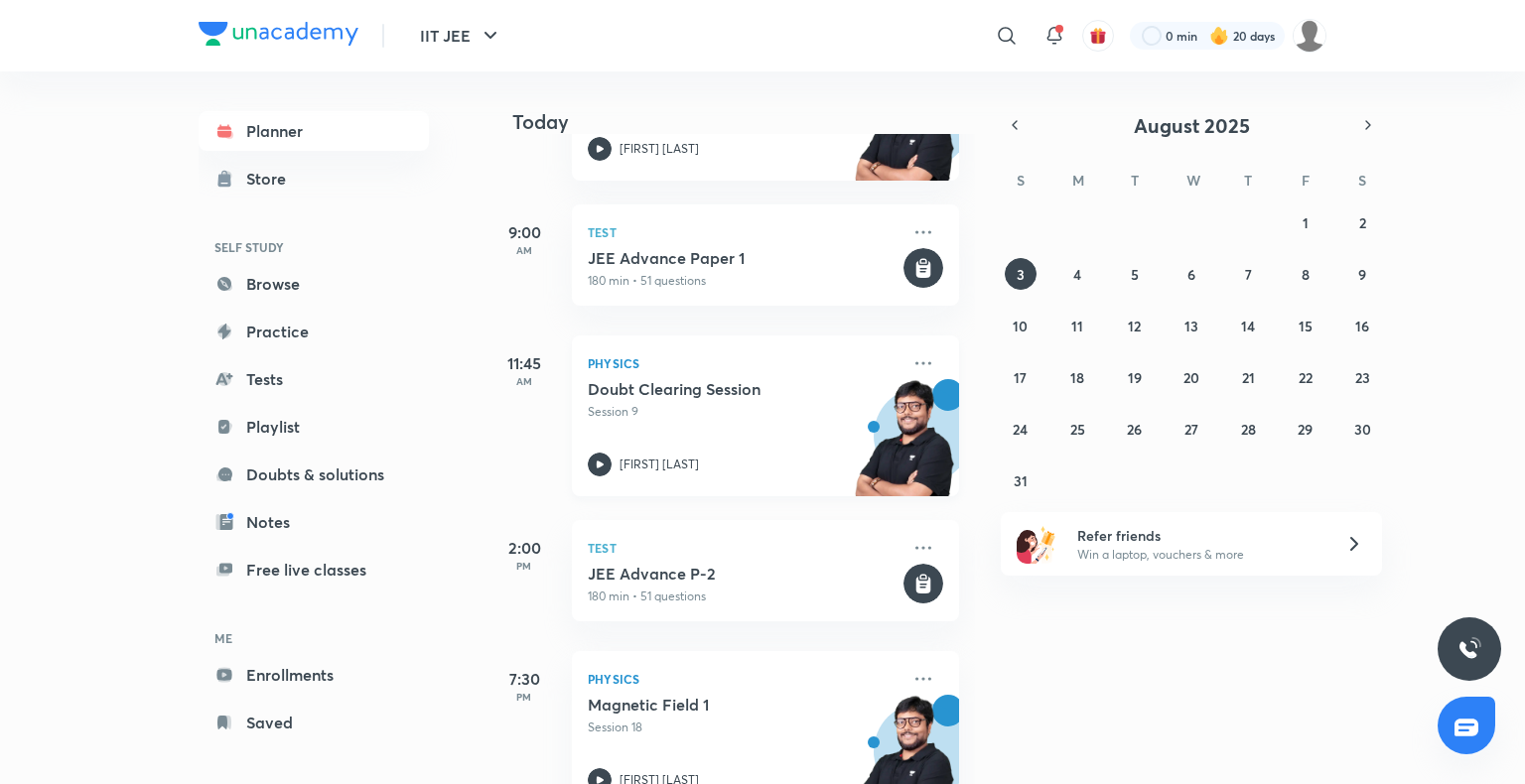 scroll, scrollTop: 433, scrollLeft: 0, axis: vertical 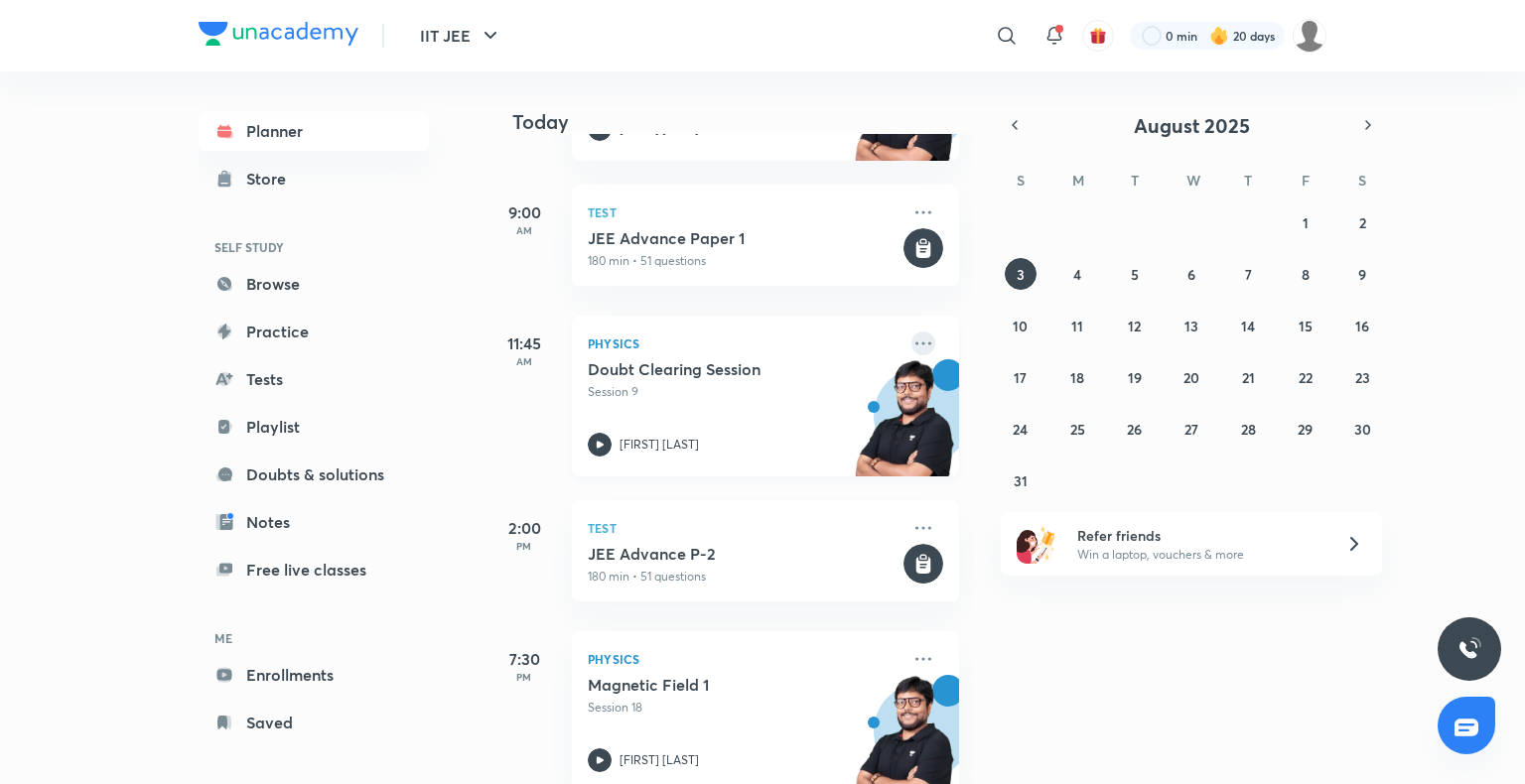 click 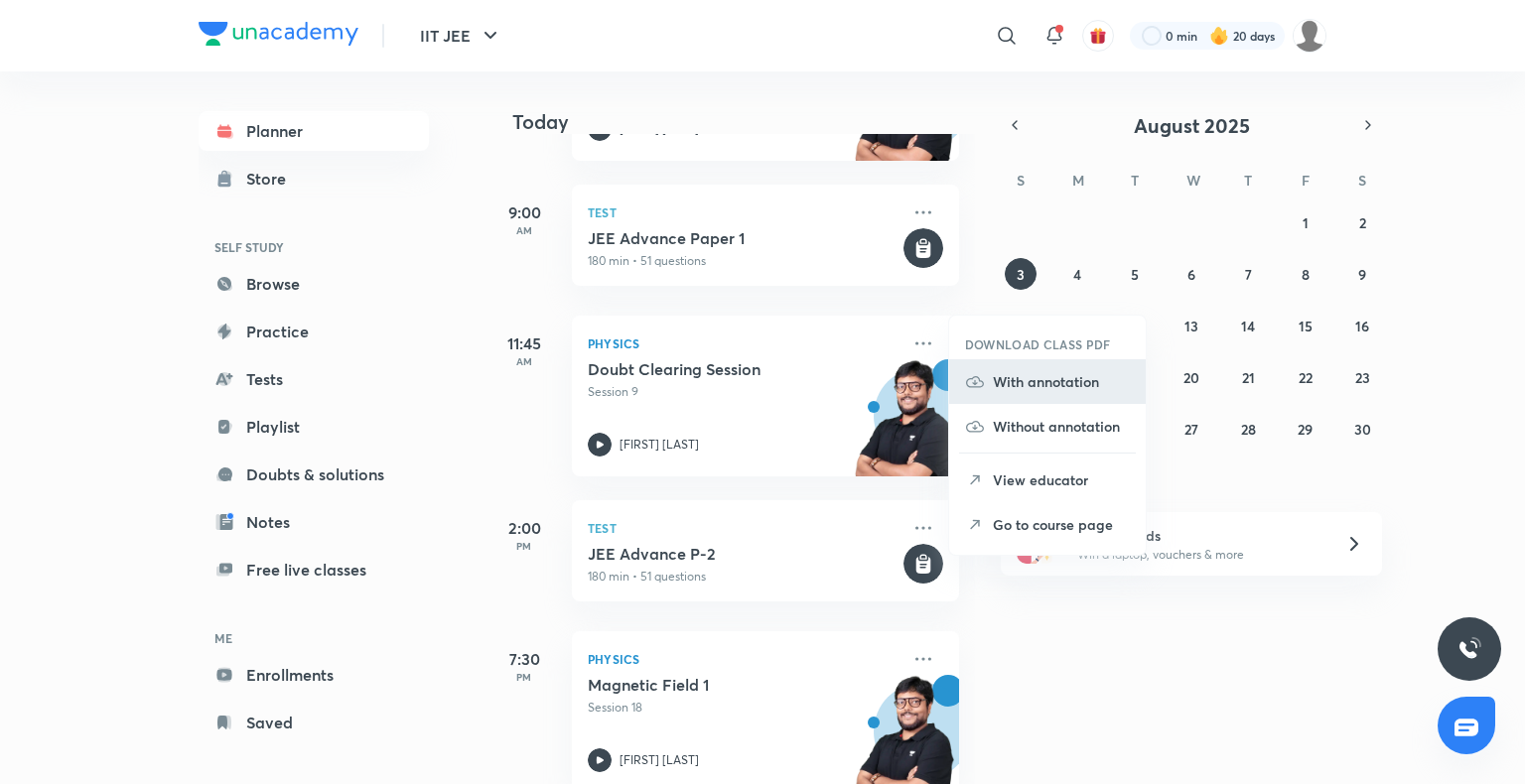 click on "With annotation" at bounding box center [1061, 381] 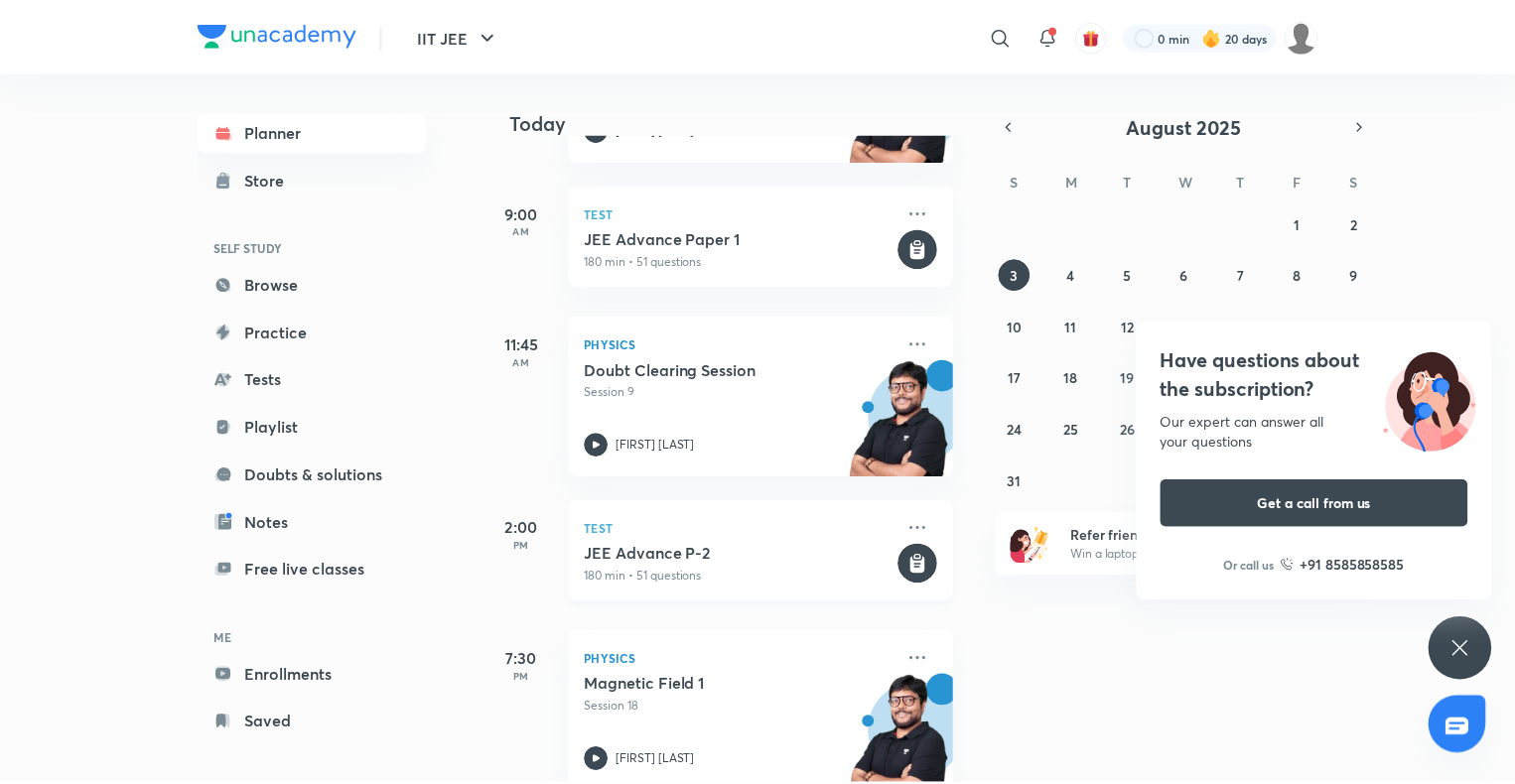 scroll, scrollTop: 512, scrollLeft: 0, axis: vertical 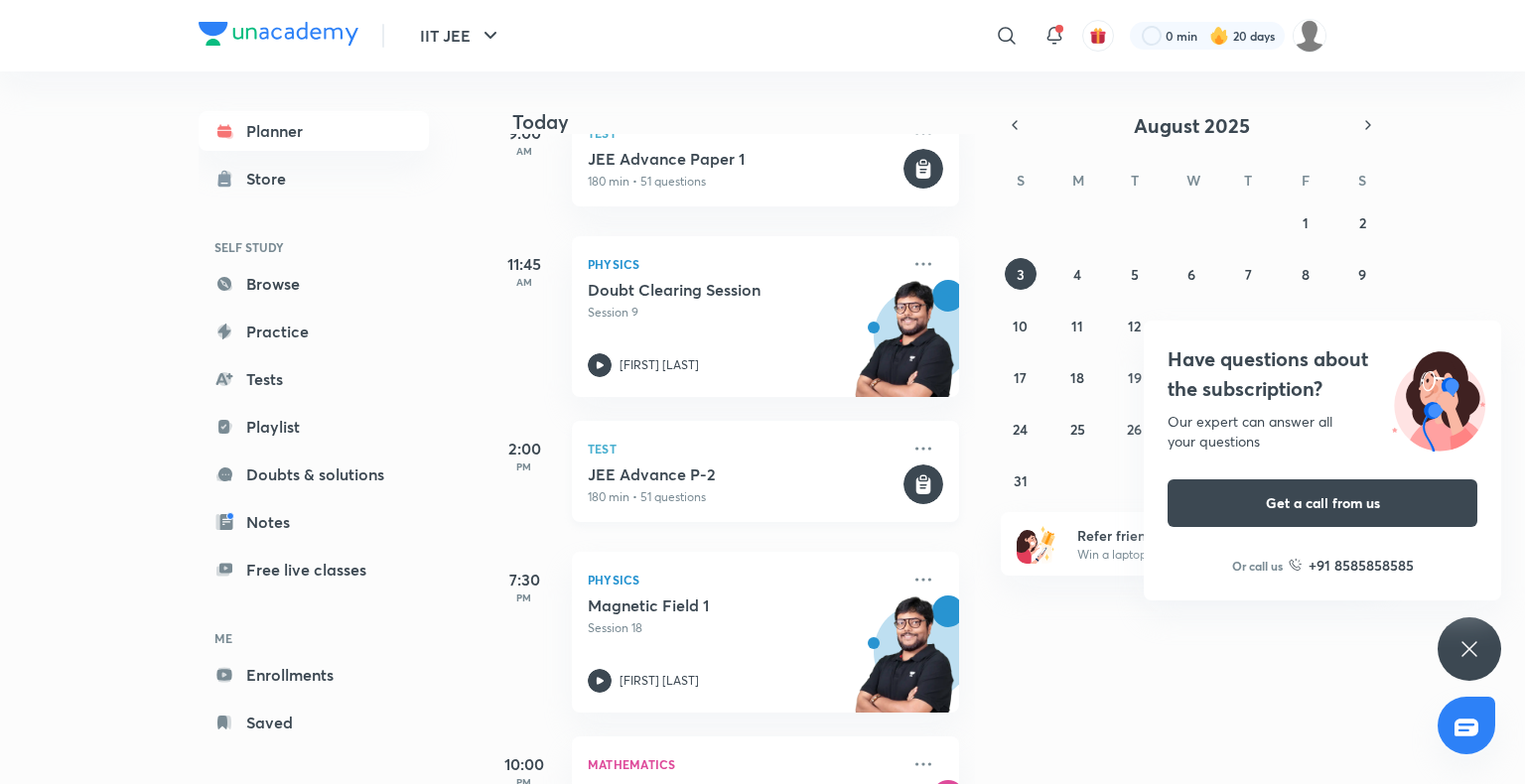 click on "JEE Advance P-2" at bounding box center [744, 474] 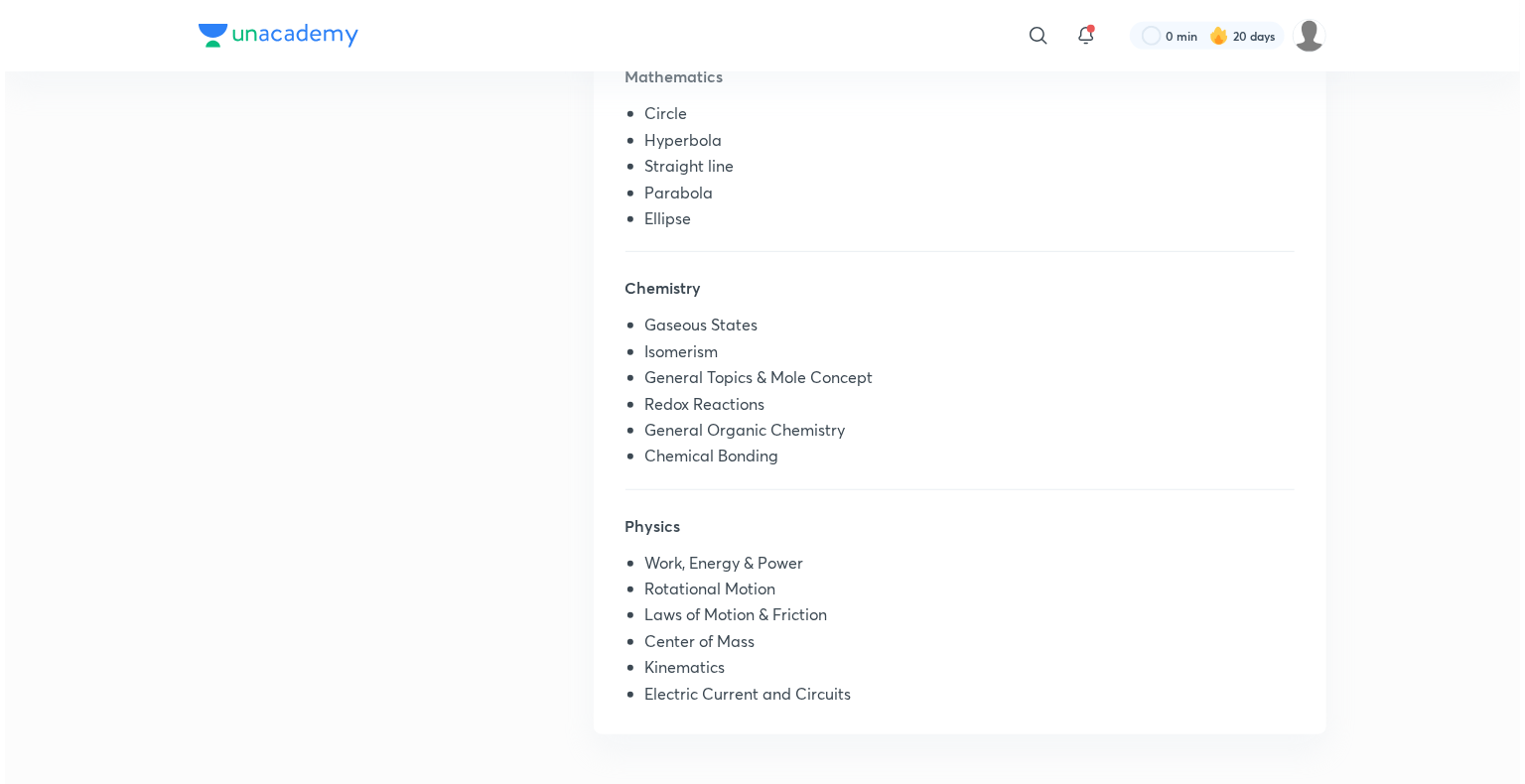 scroll, scrollTop: 0, scrollLeft: 0, axis: both 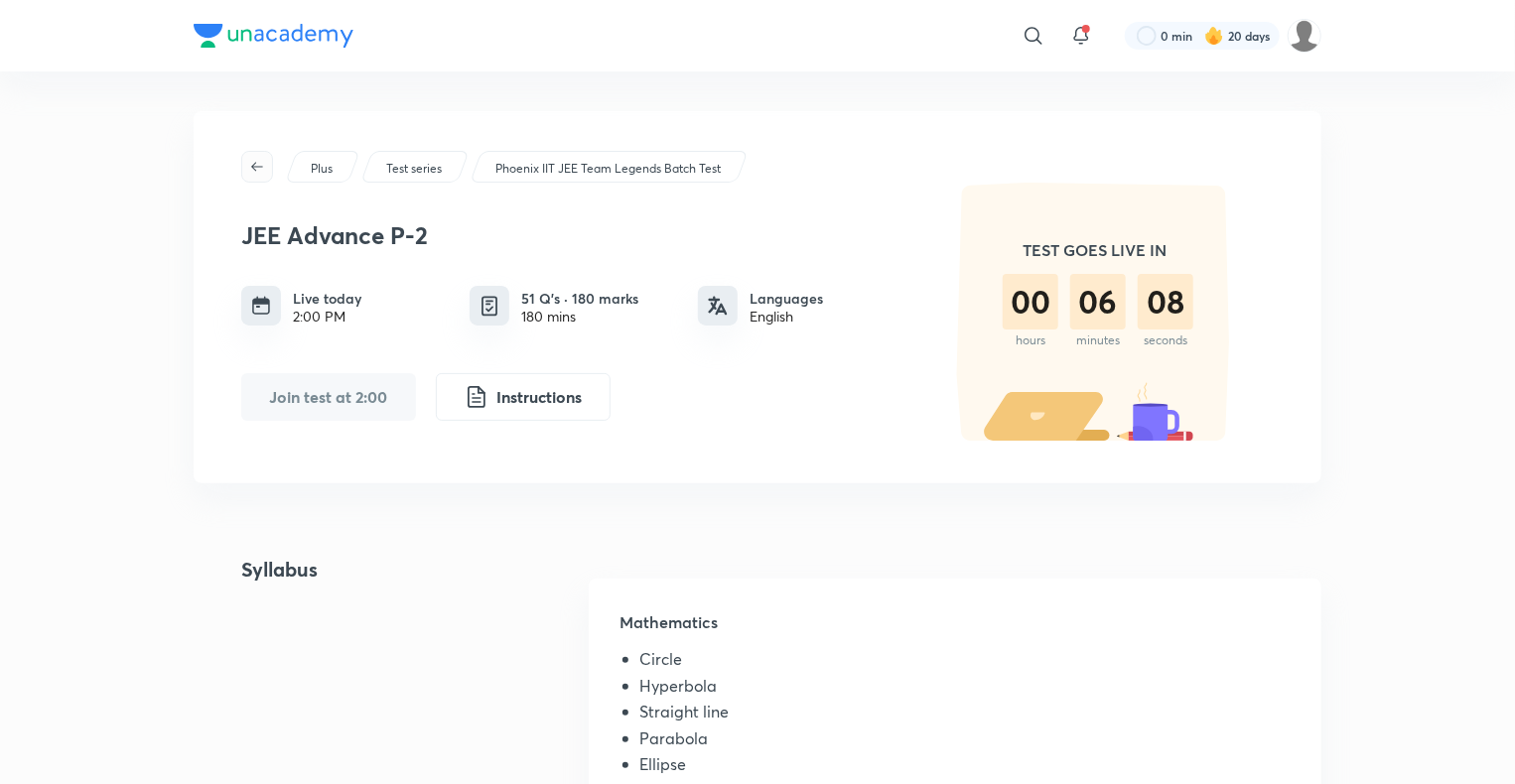 click at bounding box center (257, 167) 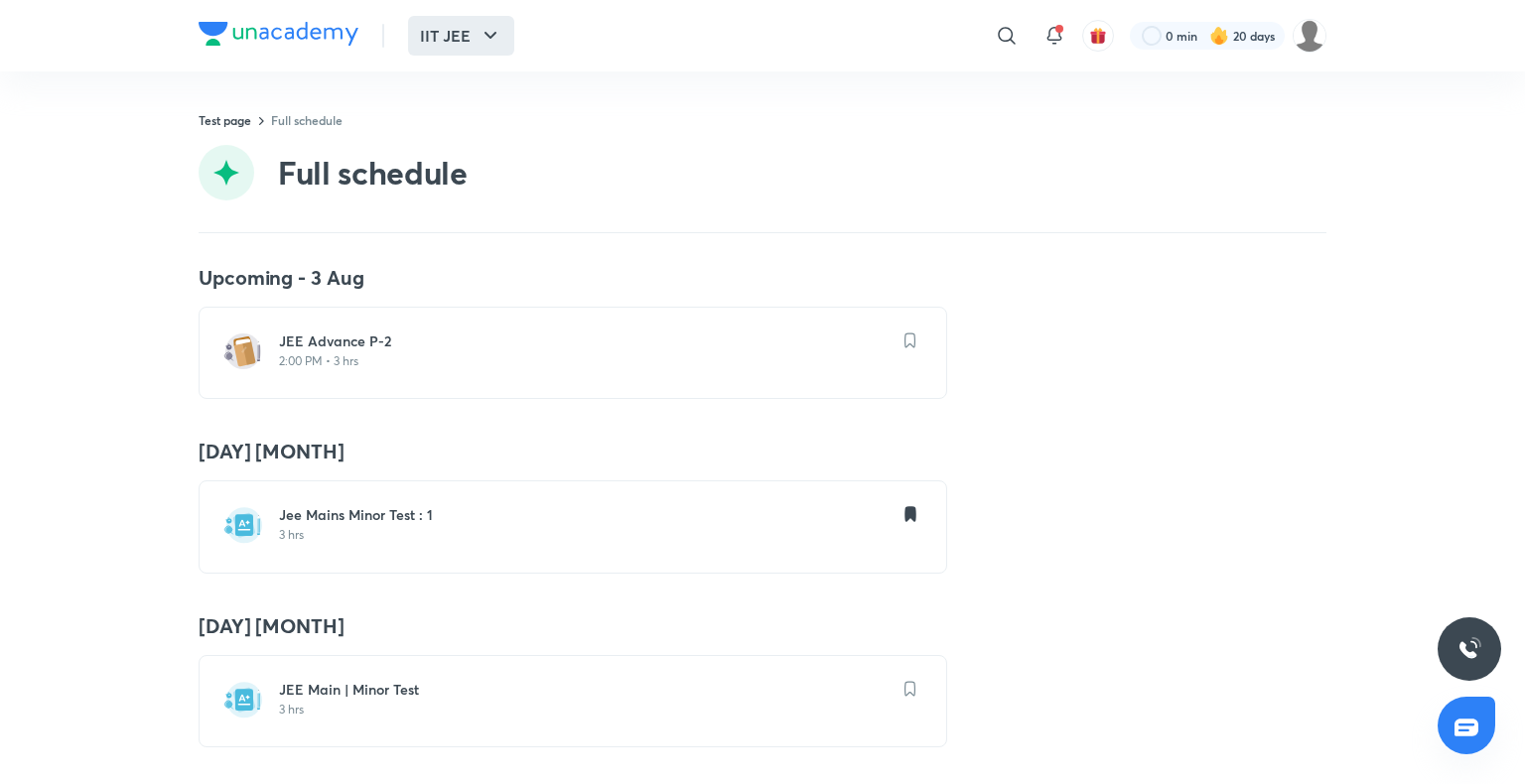 click on "IIT JEE" at bounding box center [461, 36] 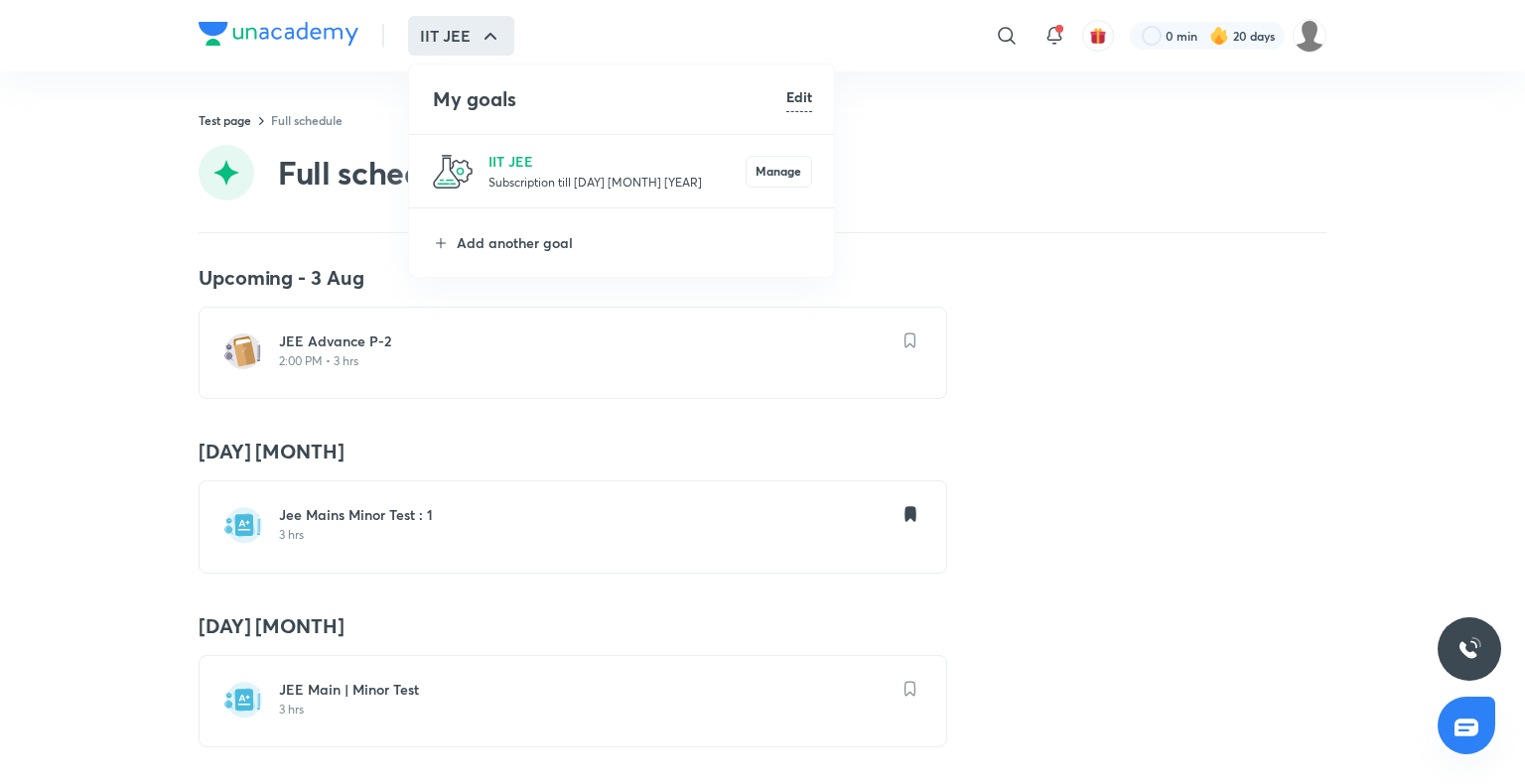 click on "Subscription till [DAY] [MONTH] [YEAR]" at bounding box center [617, 182] 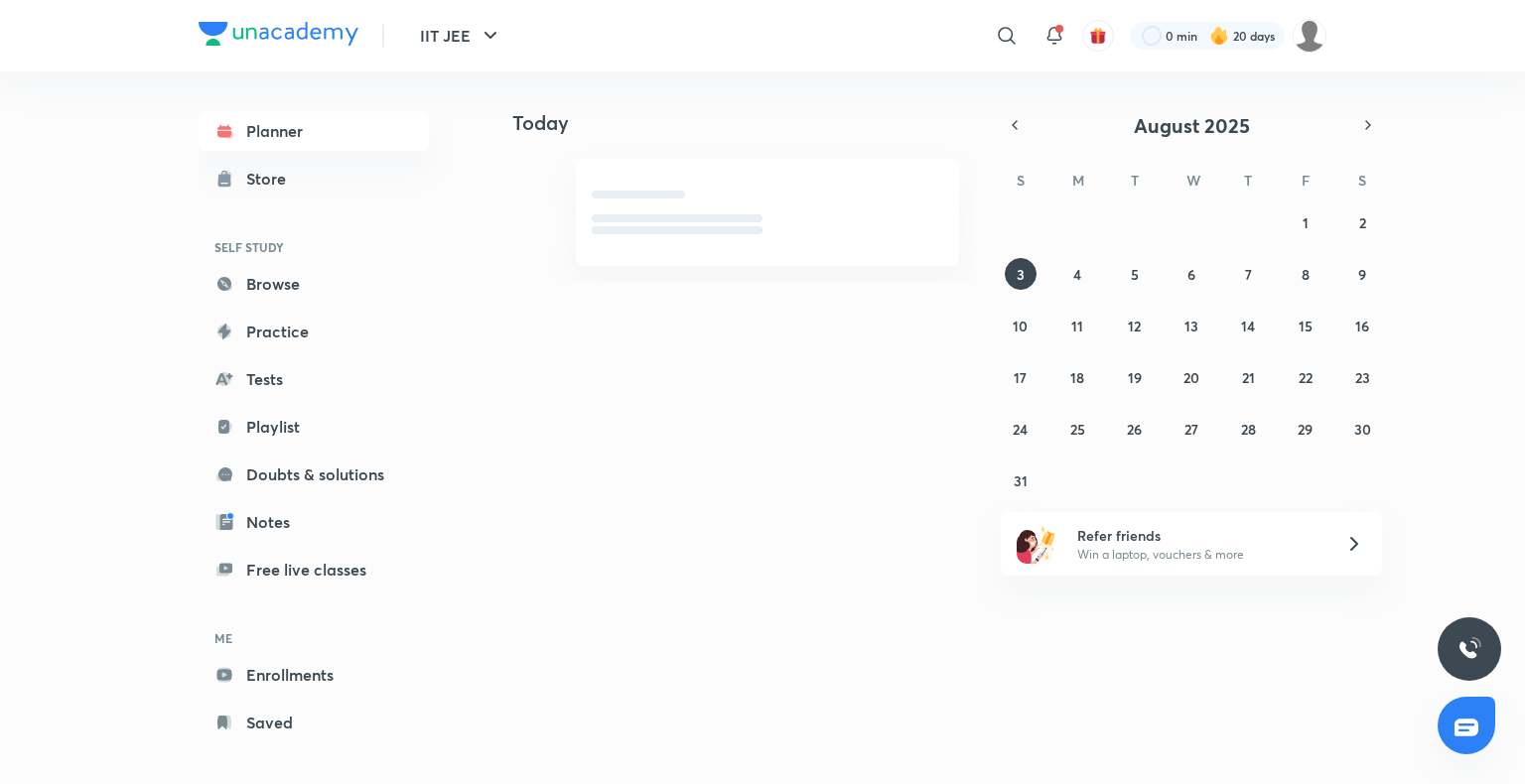 scroll, scrollTop: 13, scrollLeft: 0, axis: vertical 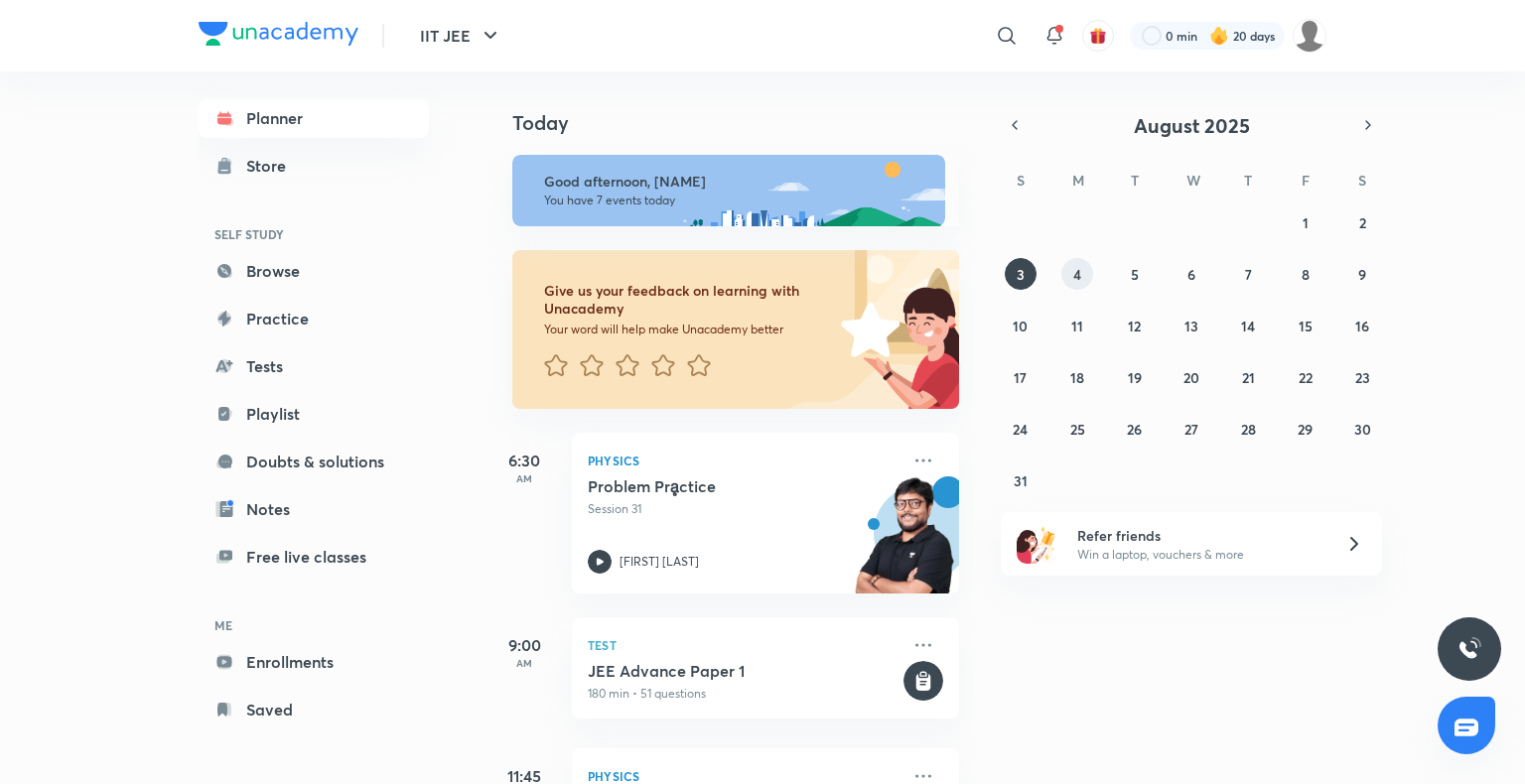 click on "4" at bounding box center [1077, 274] 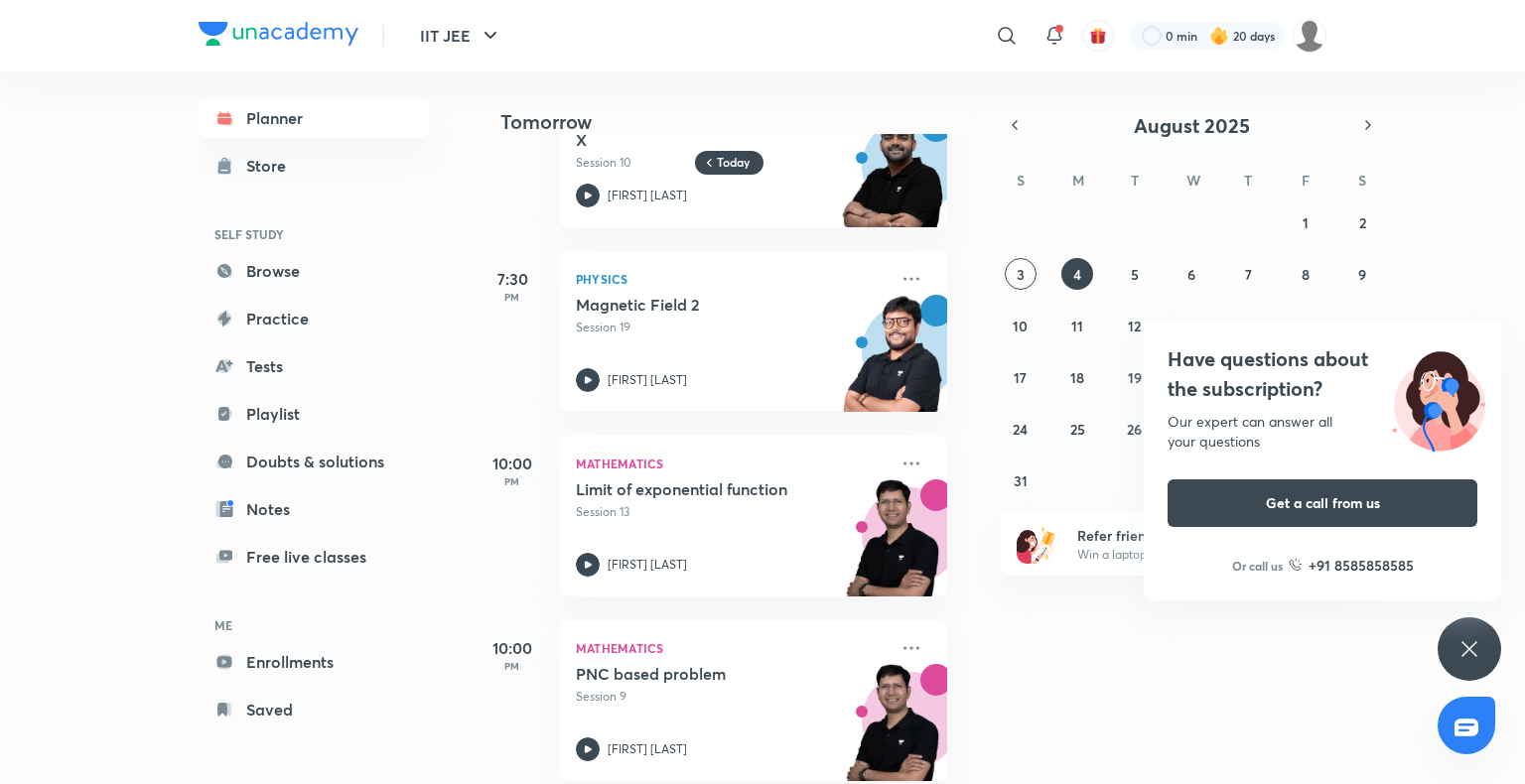 scroll, scrollTop: 1412, scrollLeft: 12, axis: both 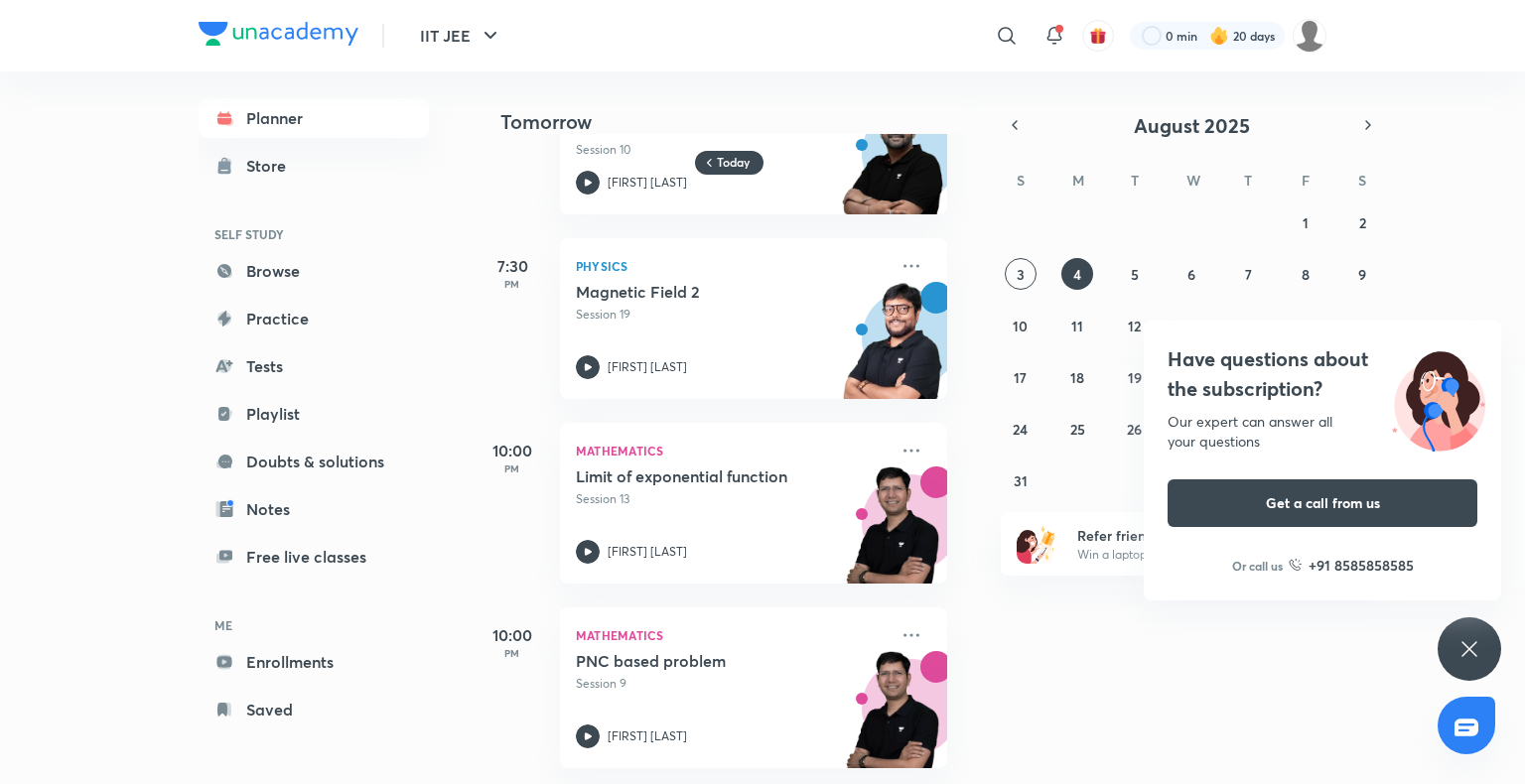 click on "Have questions about the subscription? Our expert can answer all your questions Get a call from us Or call us +91 8585858585" at bounding box center [1469, 649] 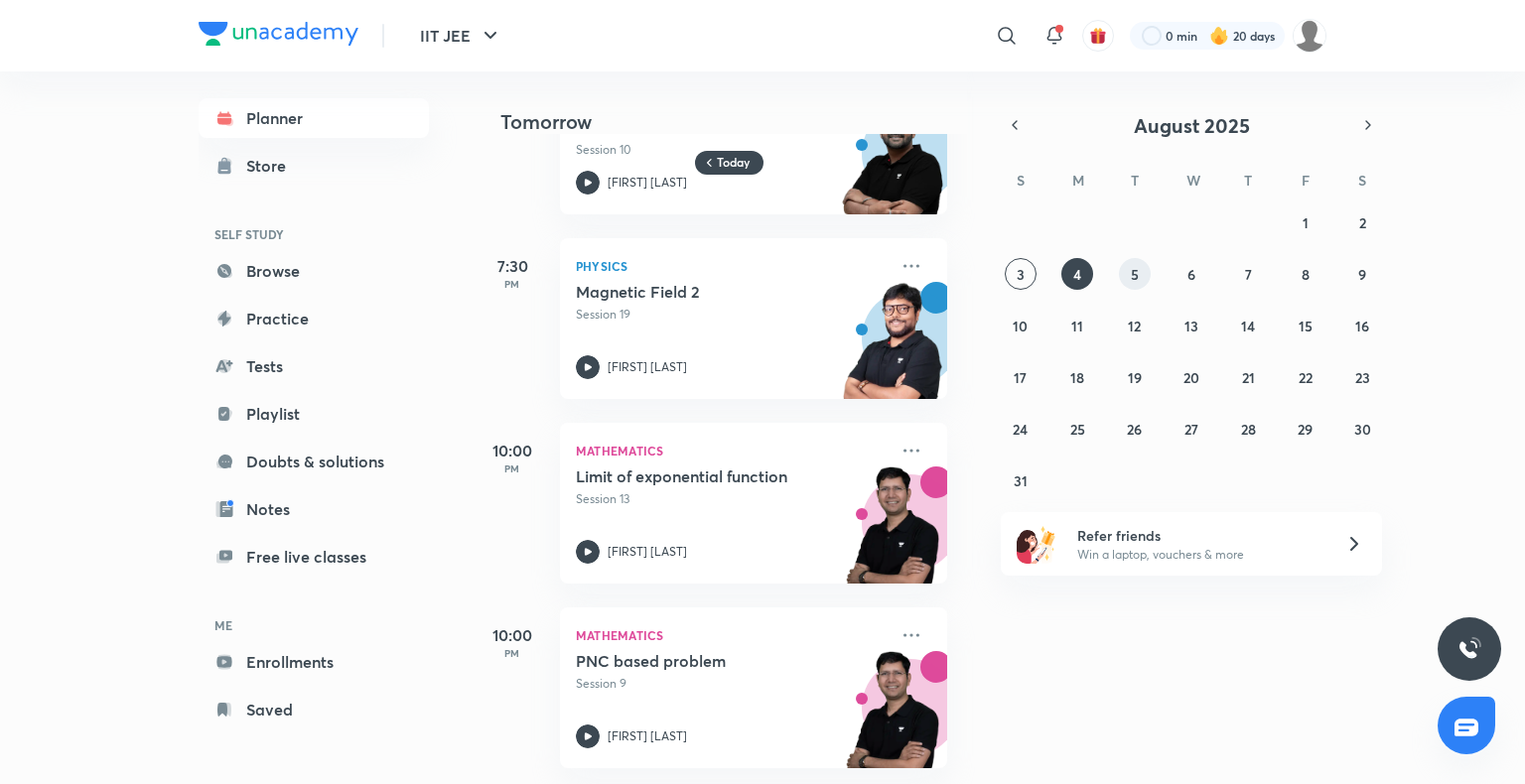 click on "5" at bounding box center [1135, 274] 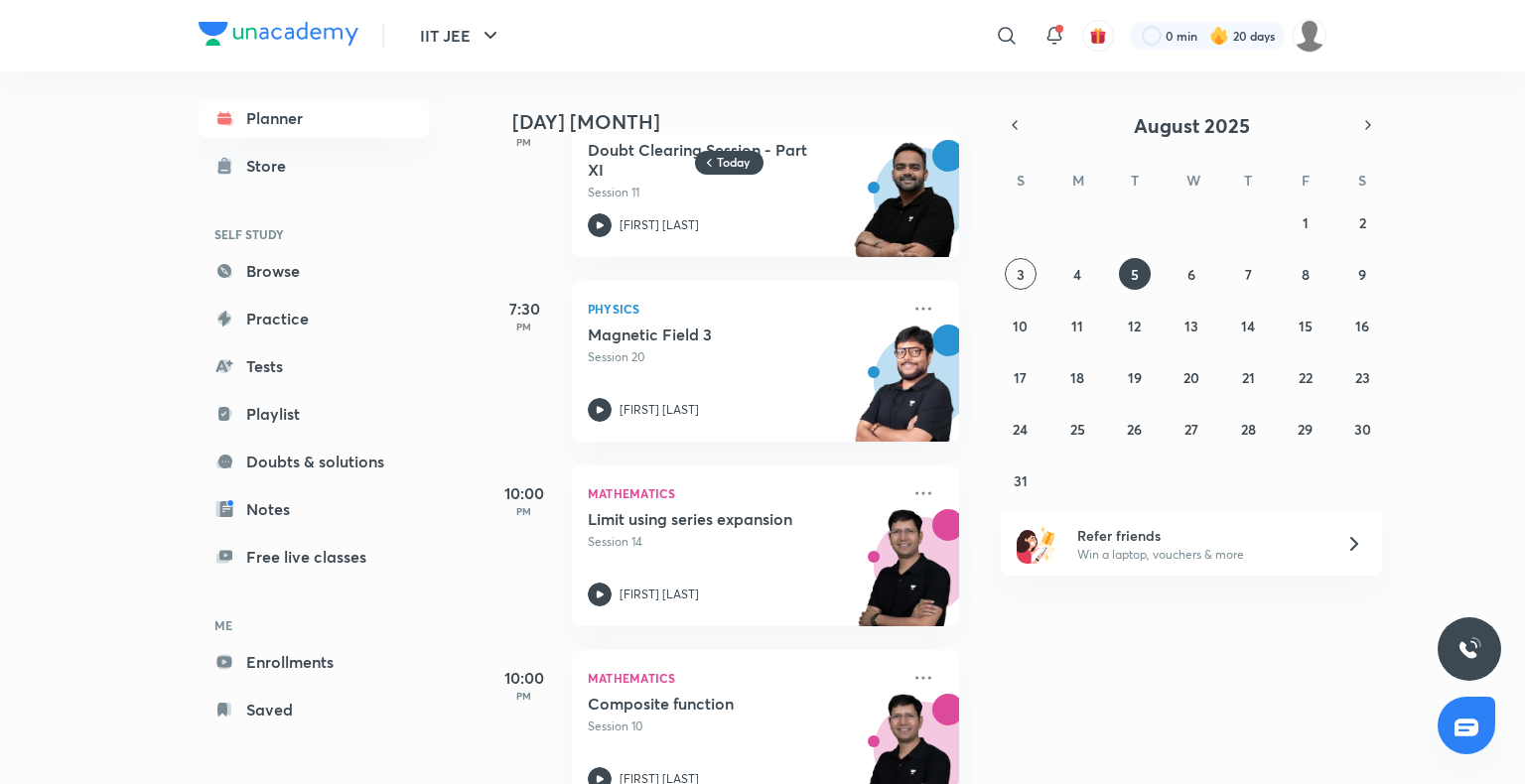 scroll, scrollTop: 1596, scrollLeft: 0, axis: vertical 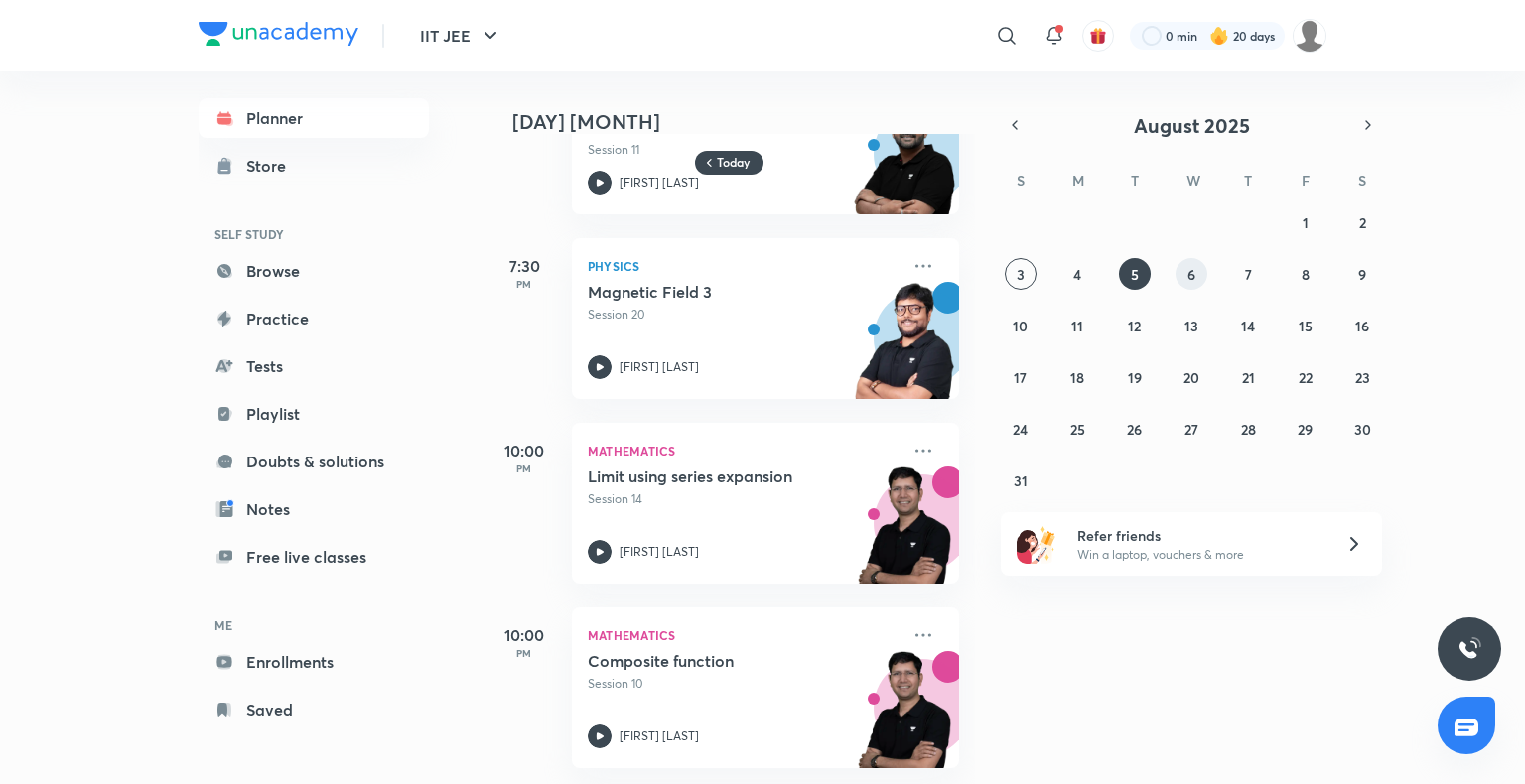 click on "6" at bounding box center (1191, 274) 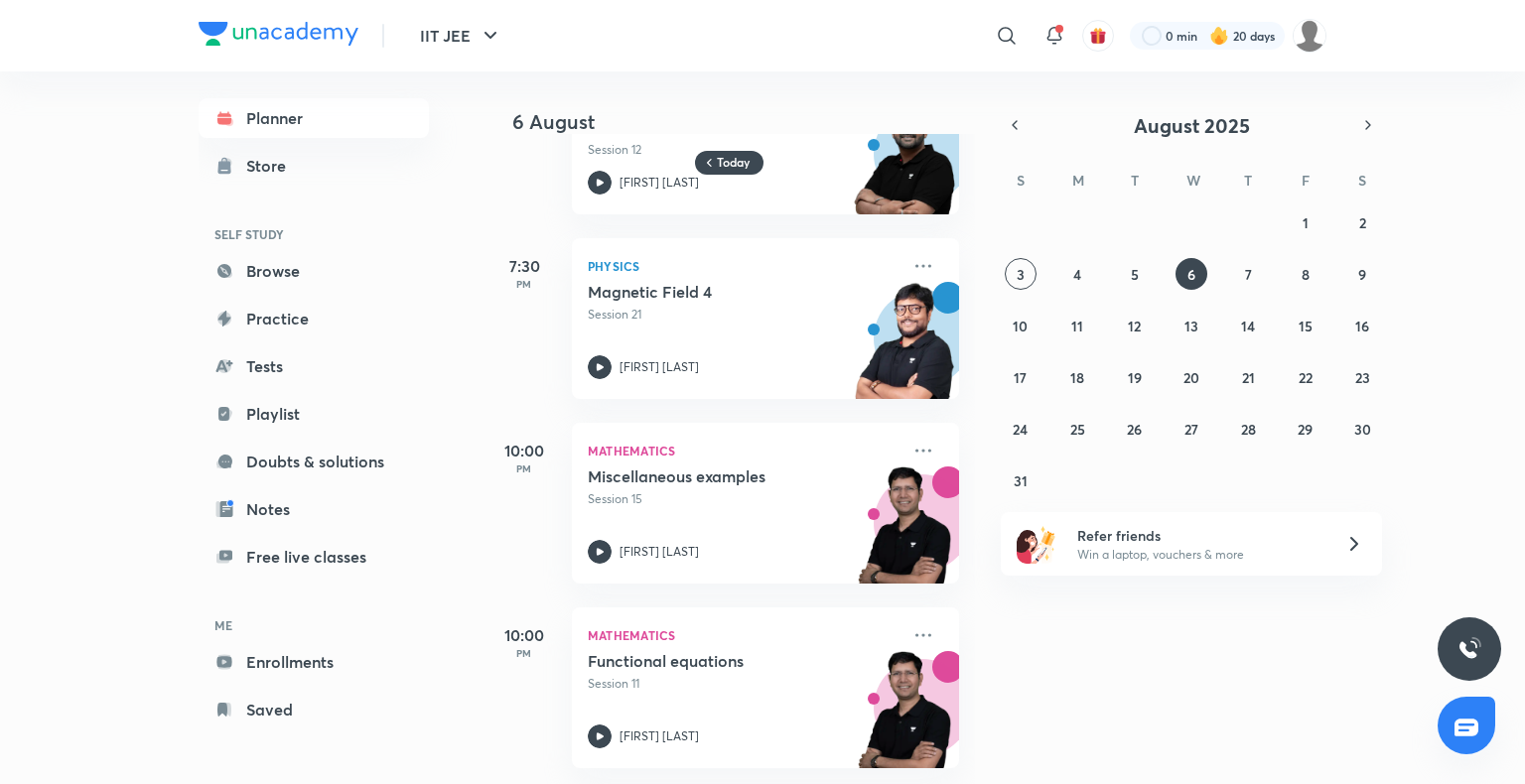 scroll, scrollTop: 1227, scrollLeft: 0, axis: vertical 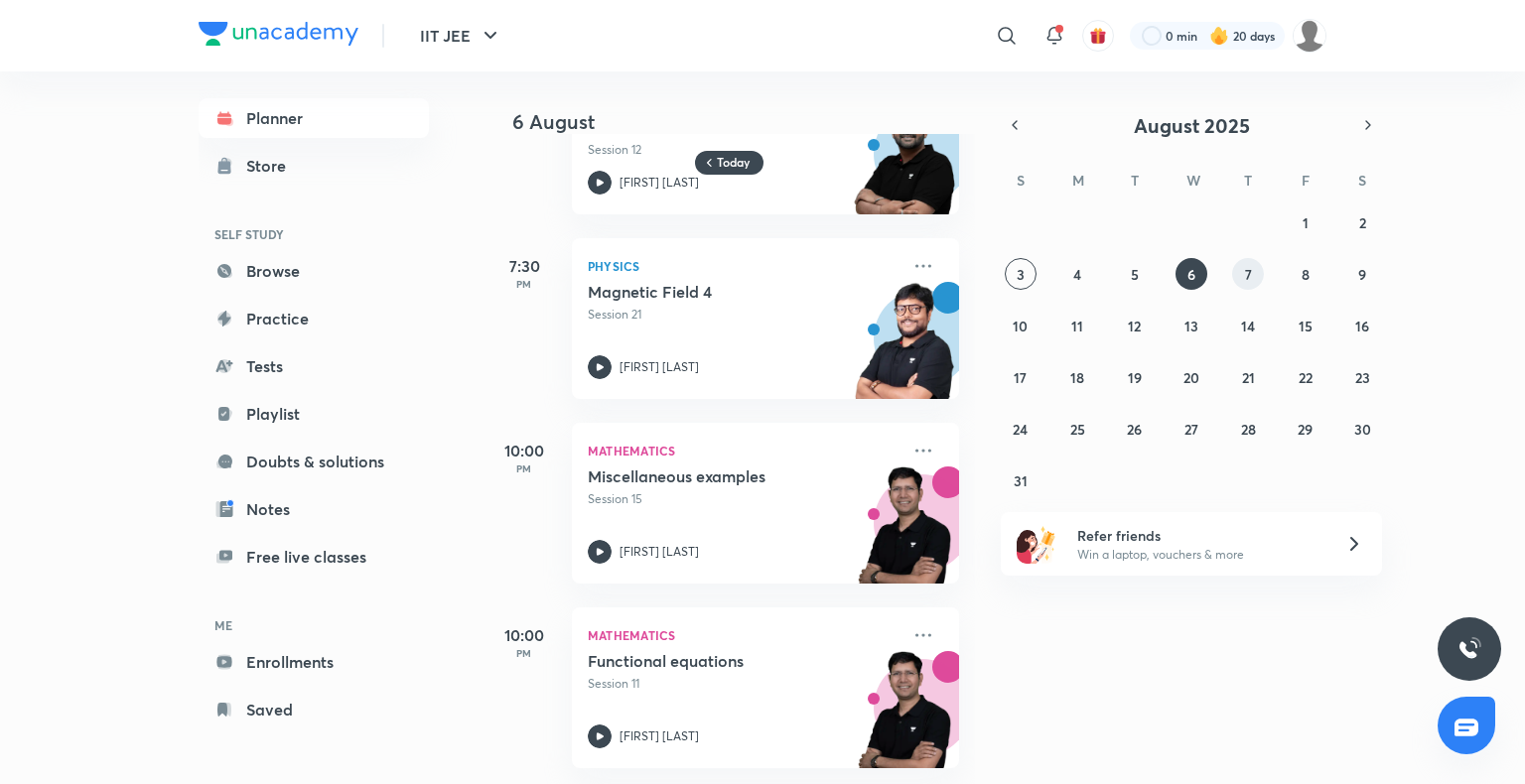 click on "7" at bounding box center [1248, 274] 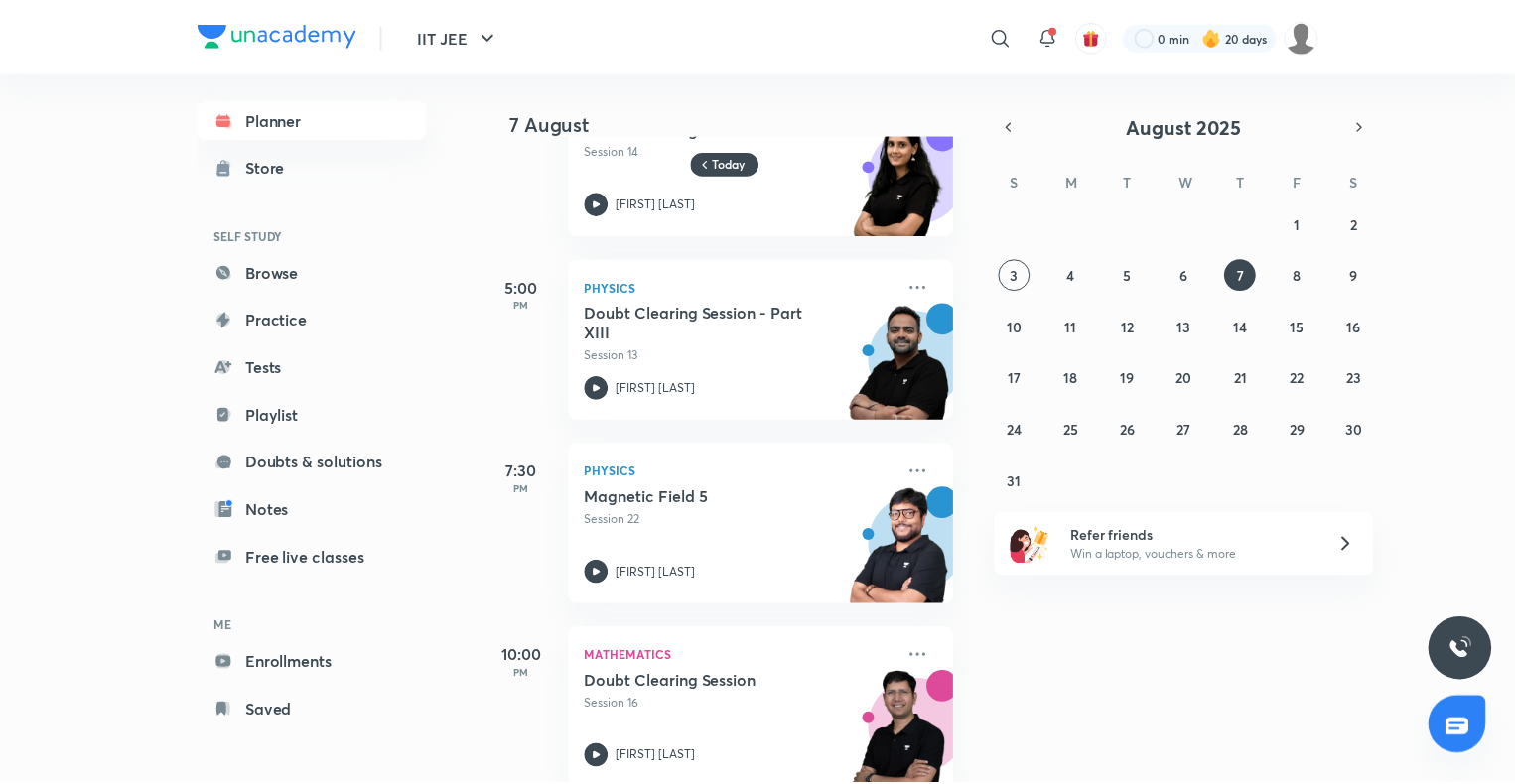 scroll, scrollTop: 1377, scrollLeft: 0, axis: vertical 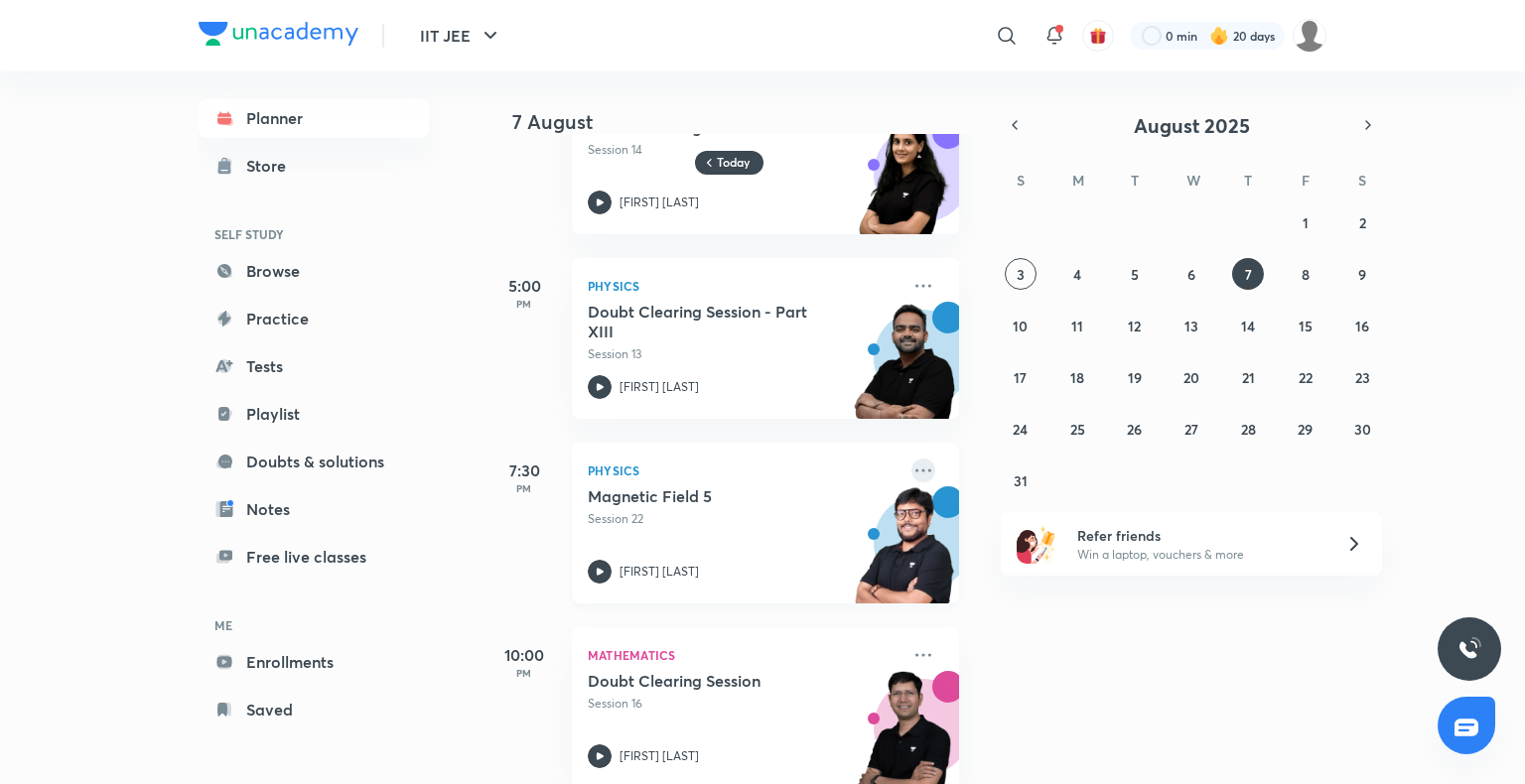 click 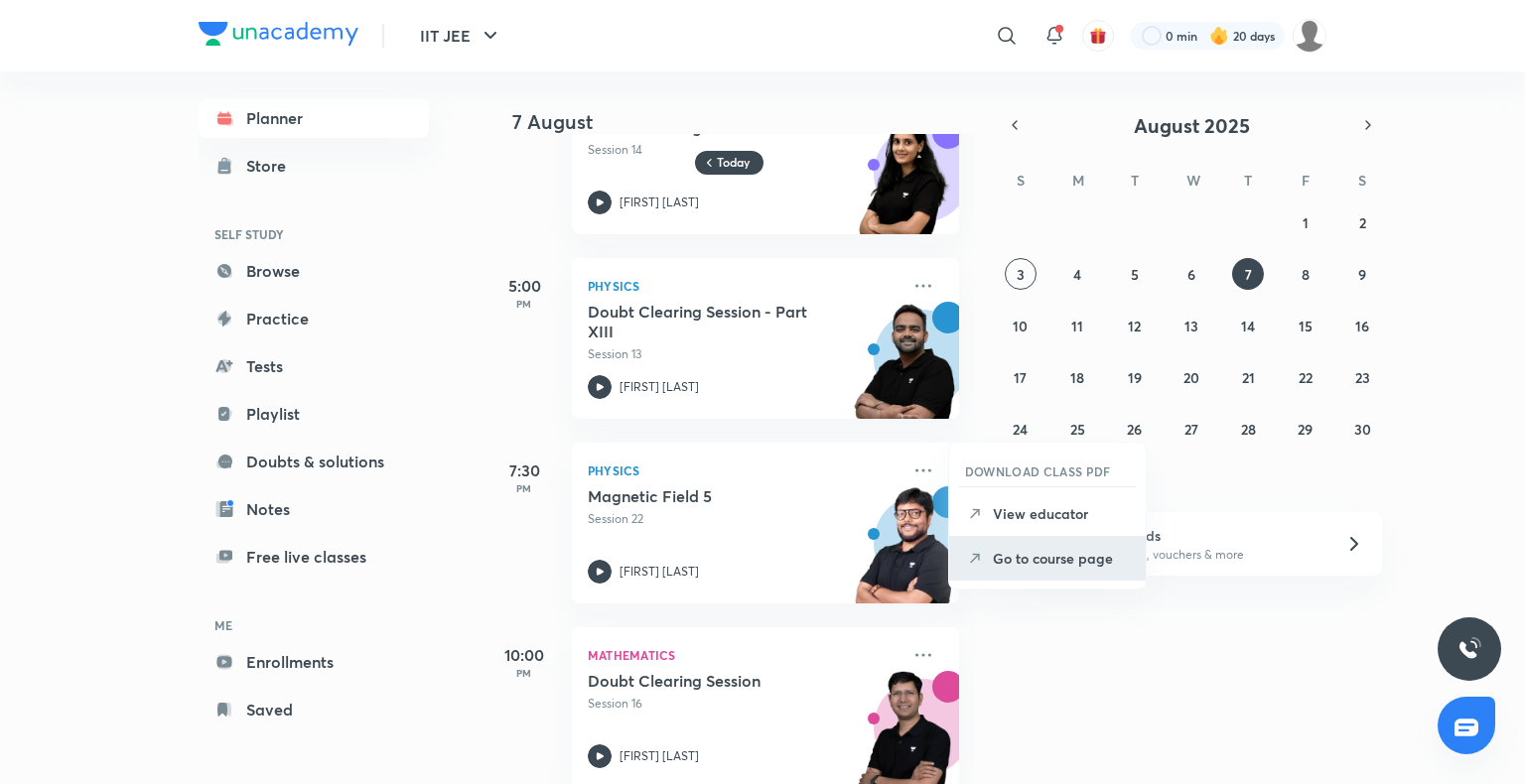 click on "Go to course page" at bounding box center [1047, 558] 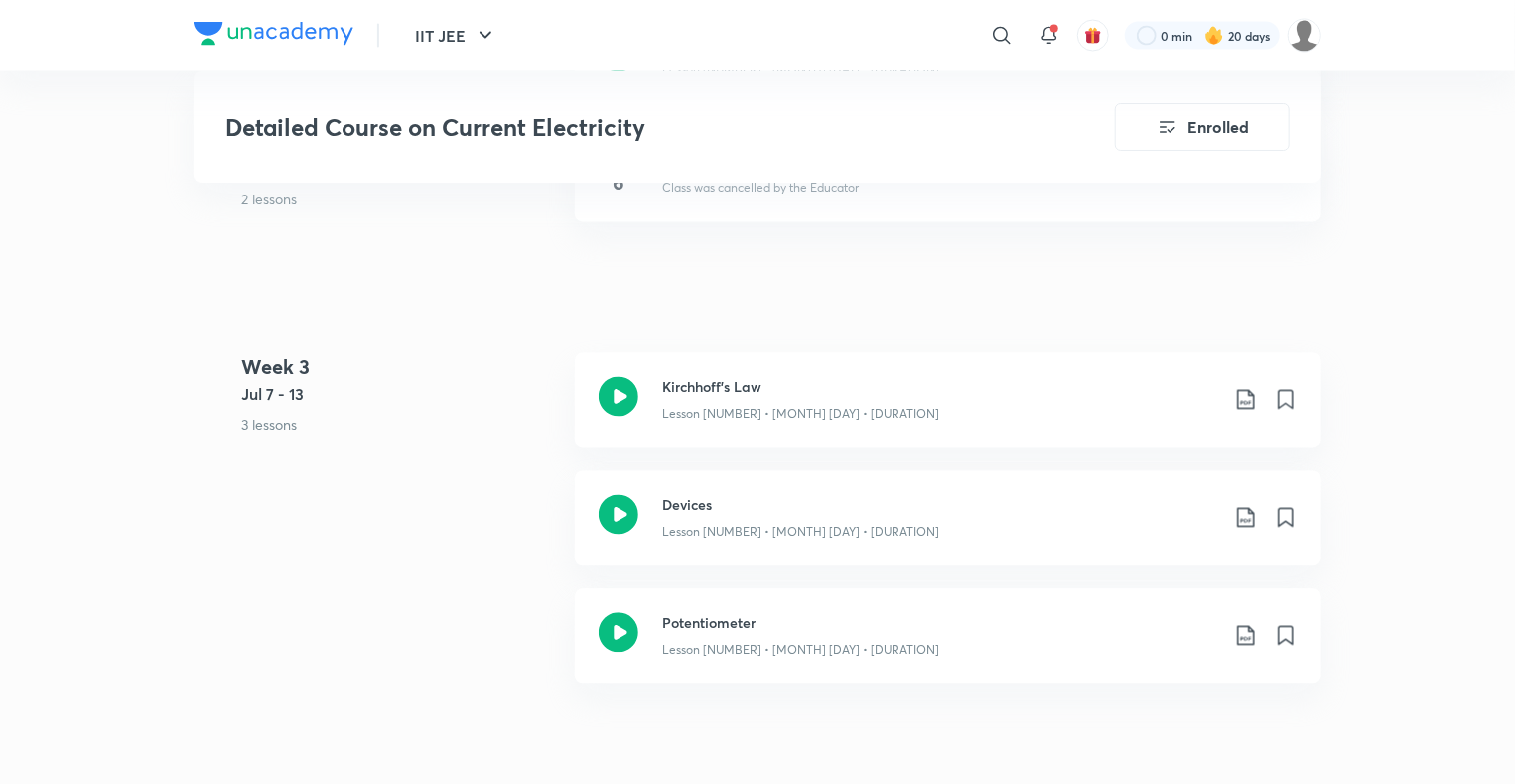 scroll, scrollTop: 1791, scrollLeft: 0, axis: vertical 